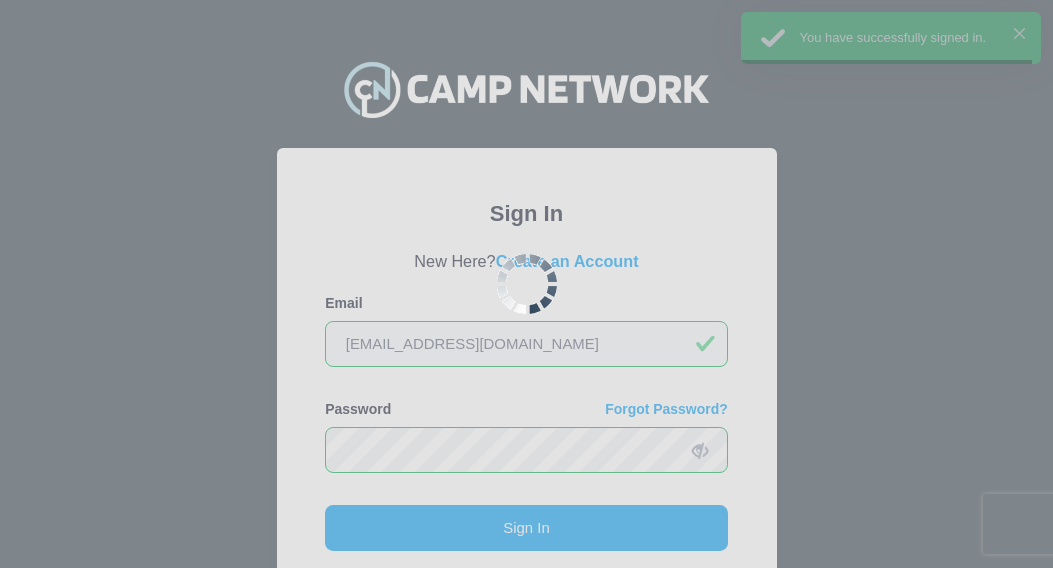 scroll, scrollTop: 0, scrollLeft: 0, axis: both 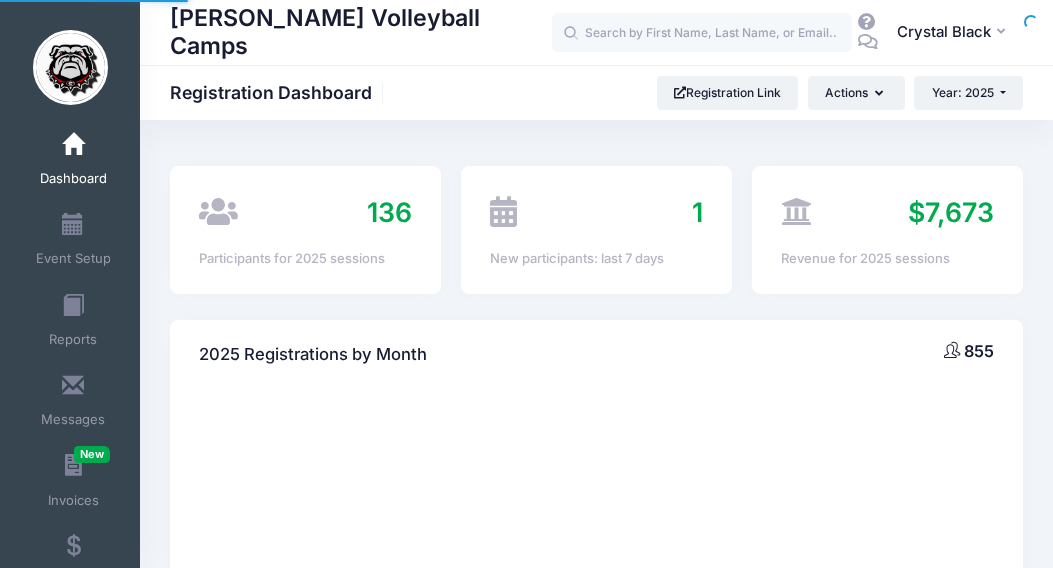 select 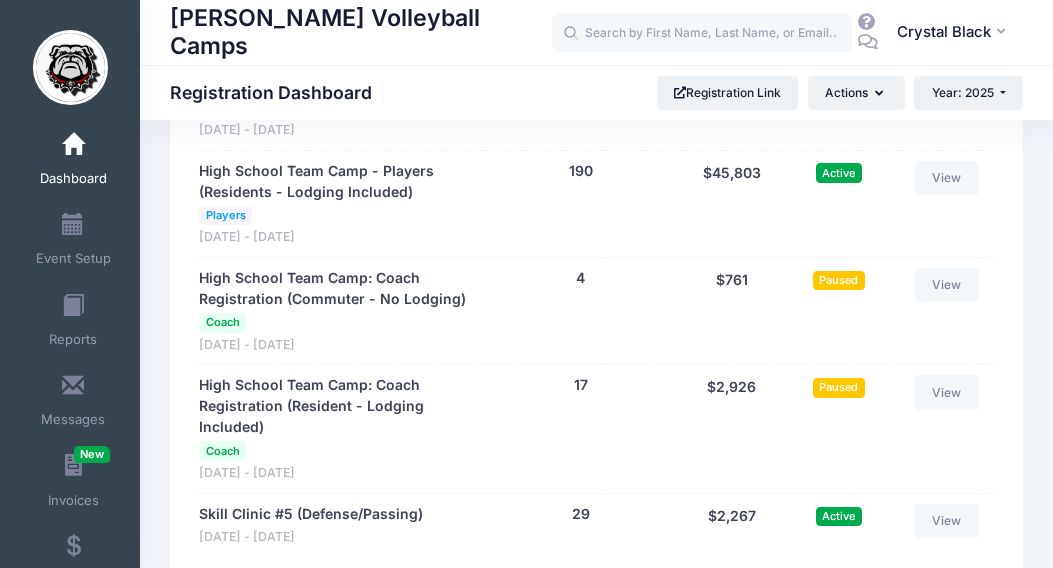 scroll, scrollTop: 2873, scrollLeft: 0, axis: vertical 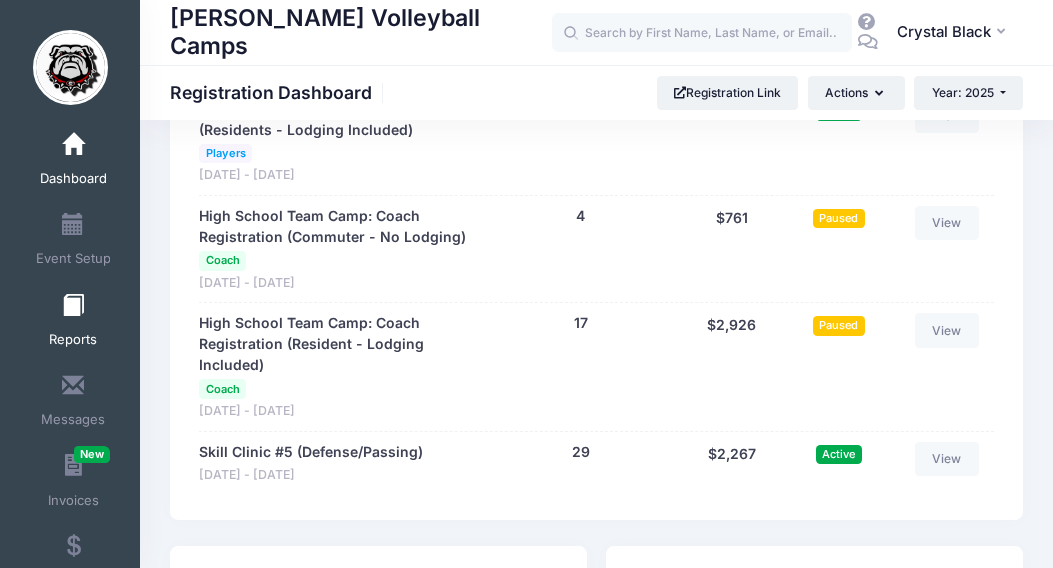 click at bounding box center (73, 306) 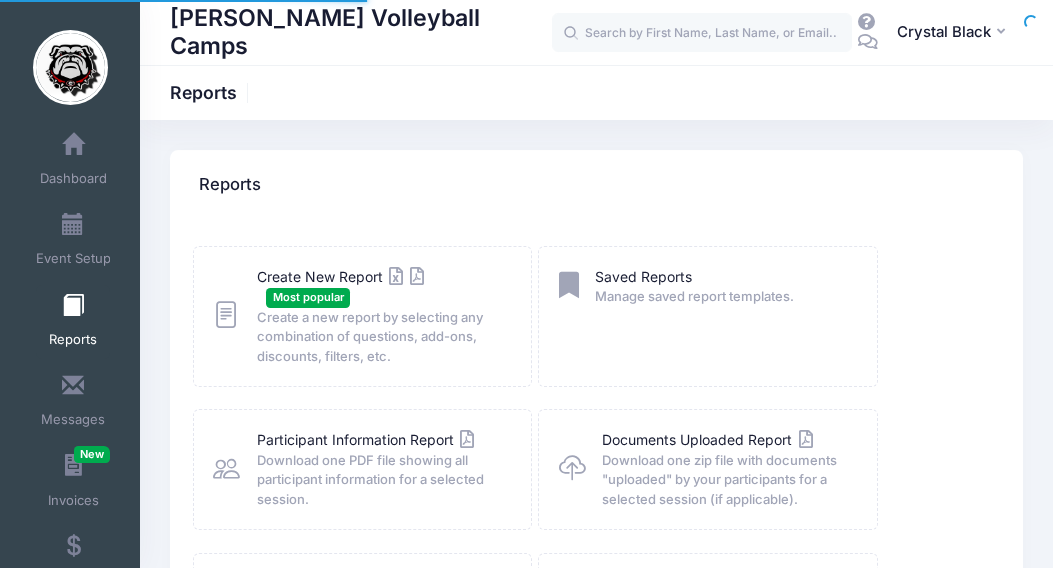 scroll, scrollTop: 0, scrollLeft: 0, axis: both 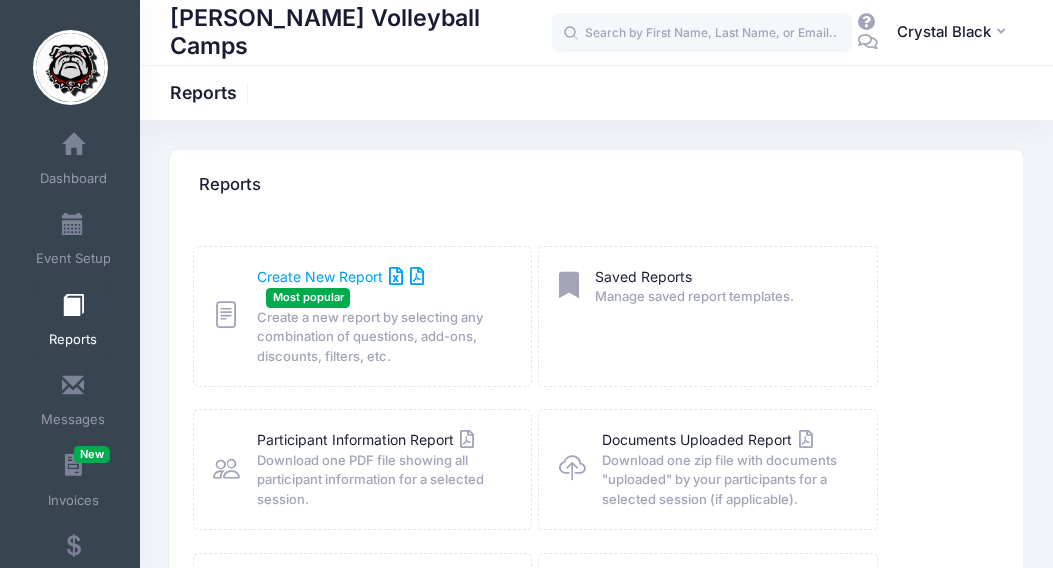 click on "Create New Report" at bounding box center [340, 276] 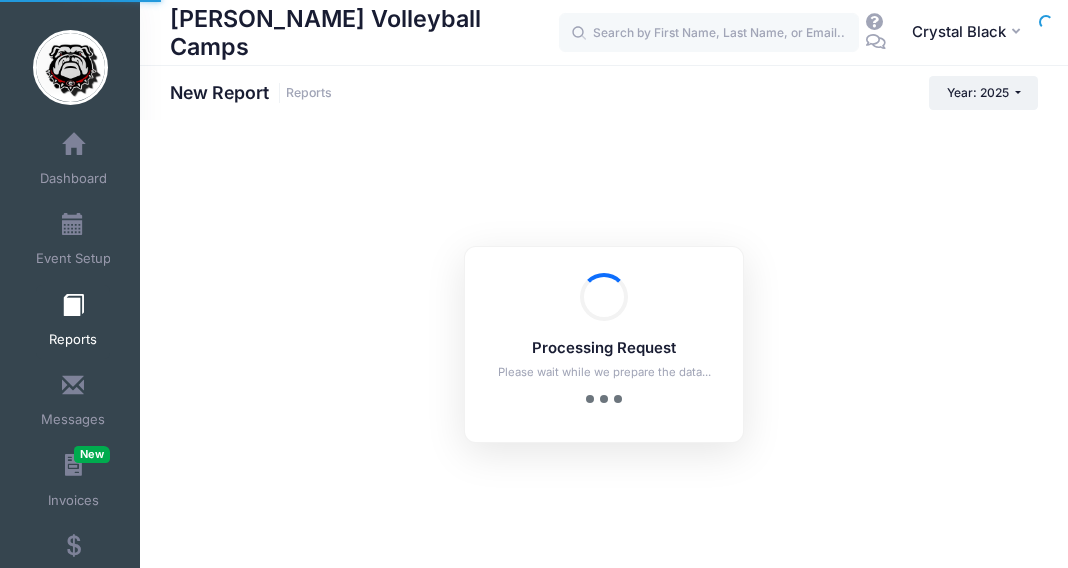 scroll, scrollTop: 0, scrollLeft: 0, axis: both 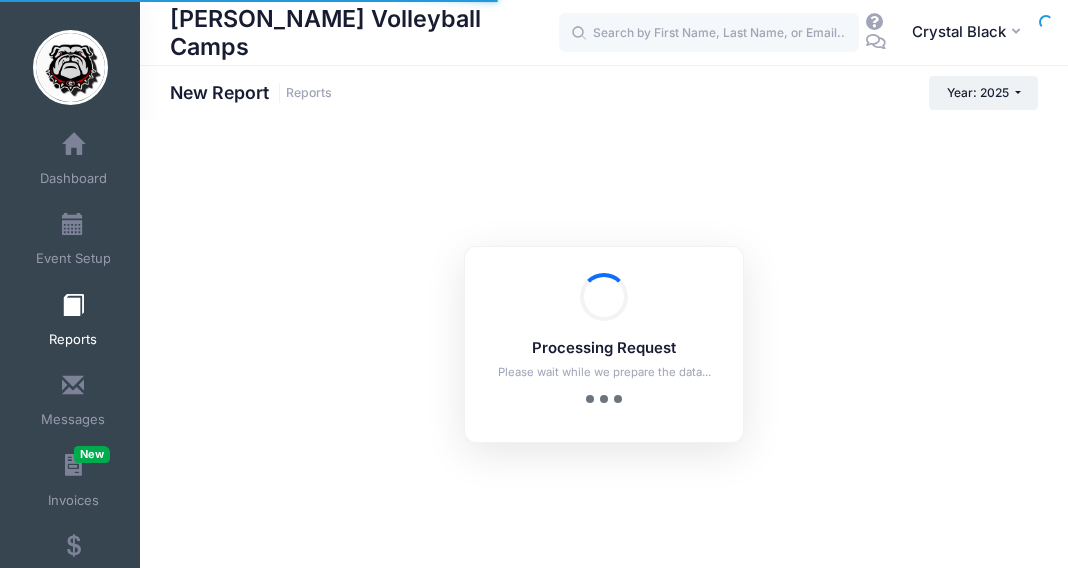 checkbox on "true" 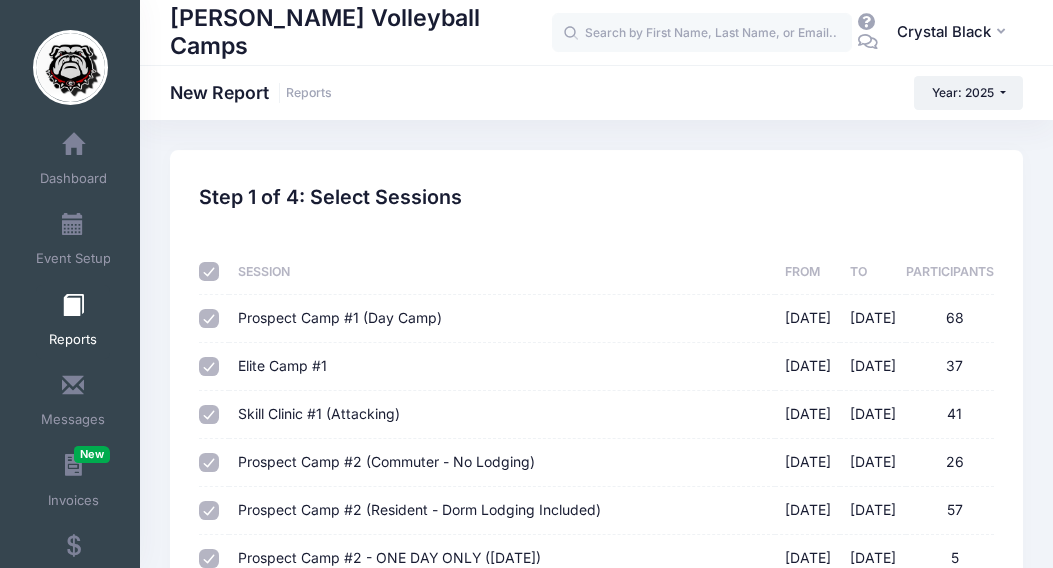 click at bounding box center [209, 272] 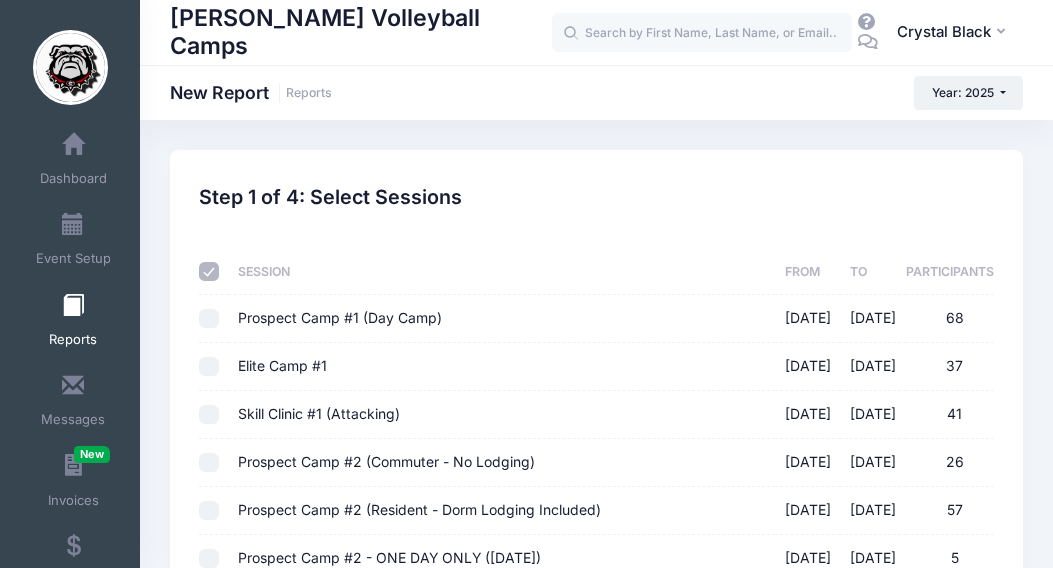 checkbox on "false" 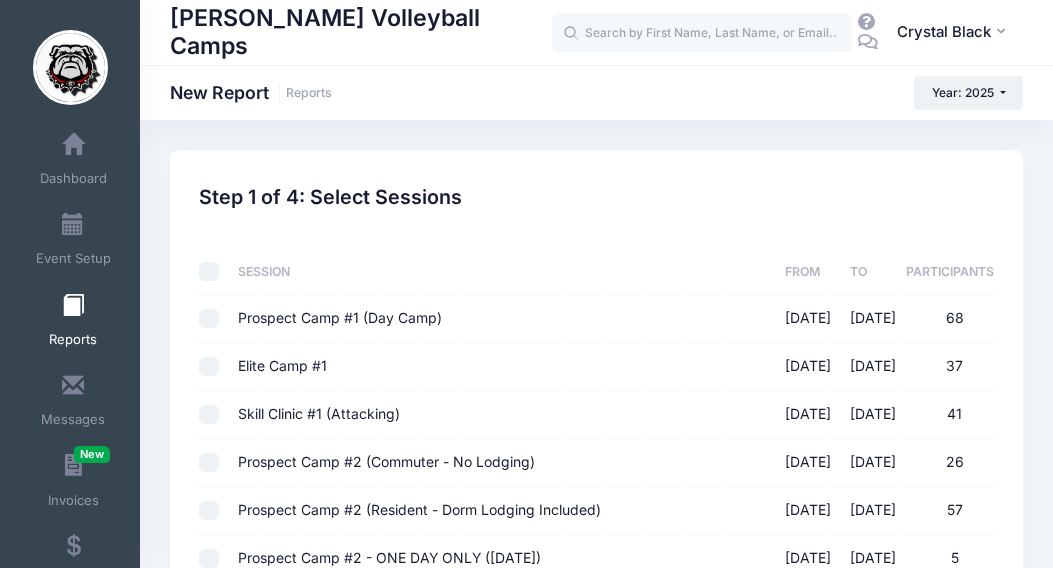 checkbox on "false" 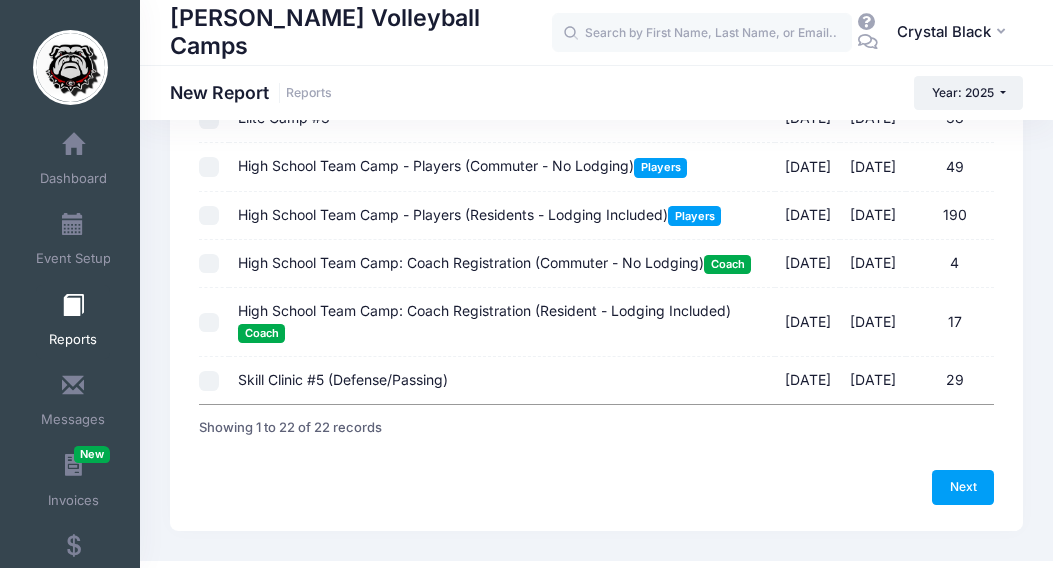 scroll, scrollTop: 1046, scrollLeft: 0, axis: vertical 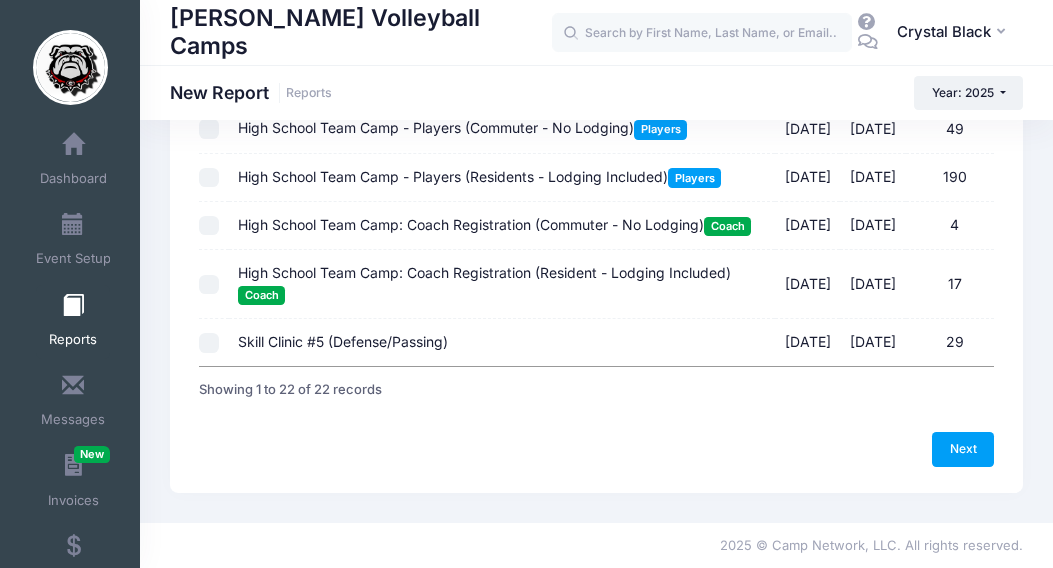 click on "High School Team Camp: Coach Registration (Commuter - No Lodging)  Coach" at bounding box center (494, 224) 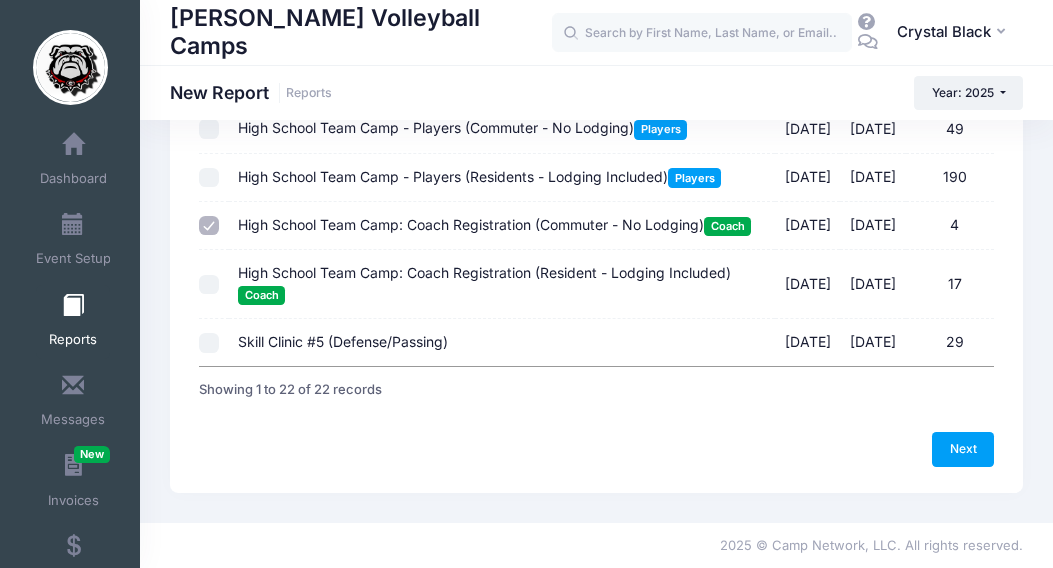 click on "High School Team Camp: Coach Registration (Resident - Lodging Included)  Coach" at bounding box center [484, 283] 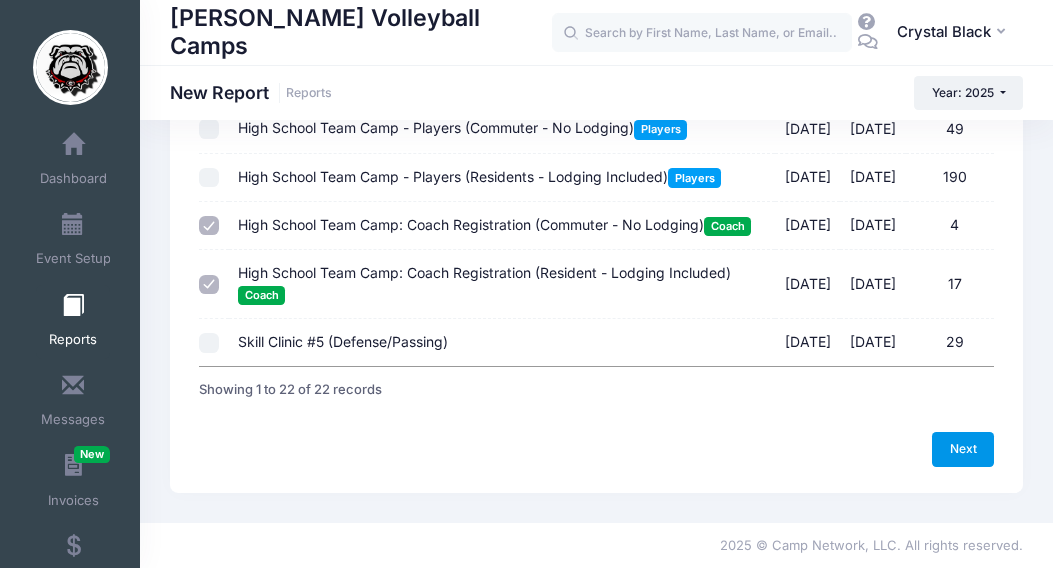click on "Next" at bounding box center [963, 449] 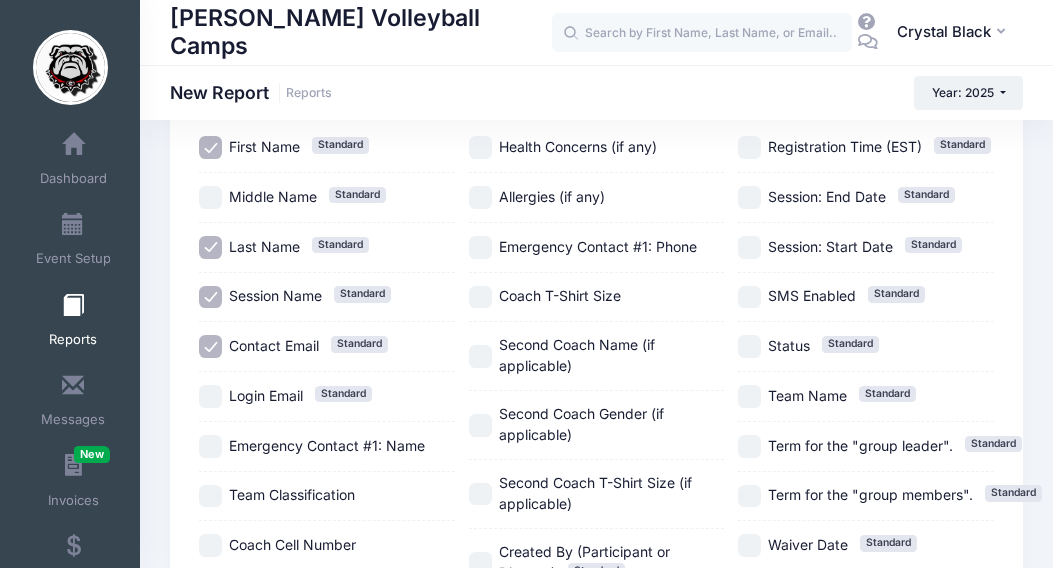 scroll, scrollTop: 160, scrollLeft: 0, axis: vertical 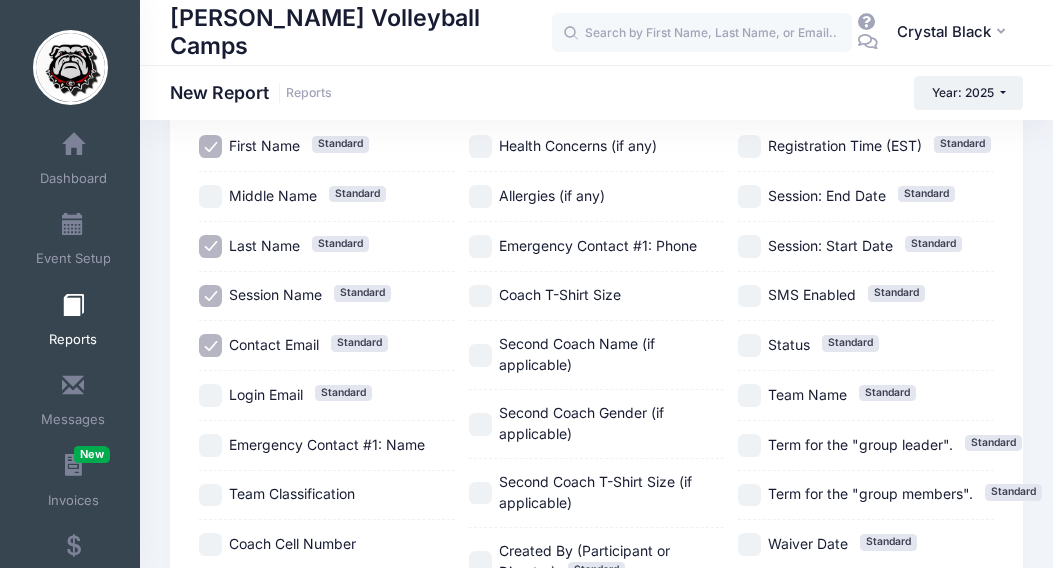 click on "Contact Email Standard" at bounding box center [210, 345] 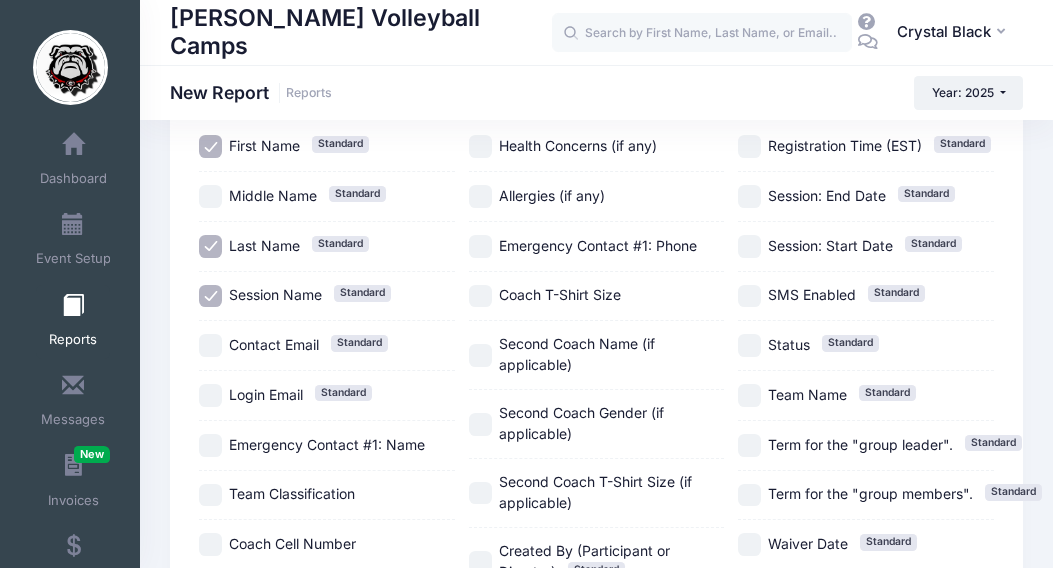 click on "Coach T-Shirt Size" at bounding box center (560, 294) 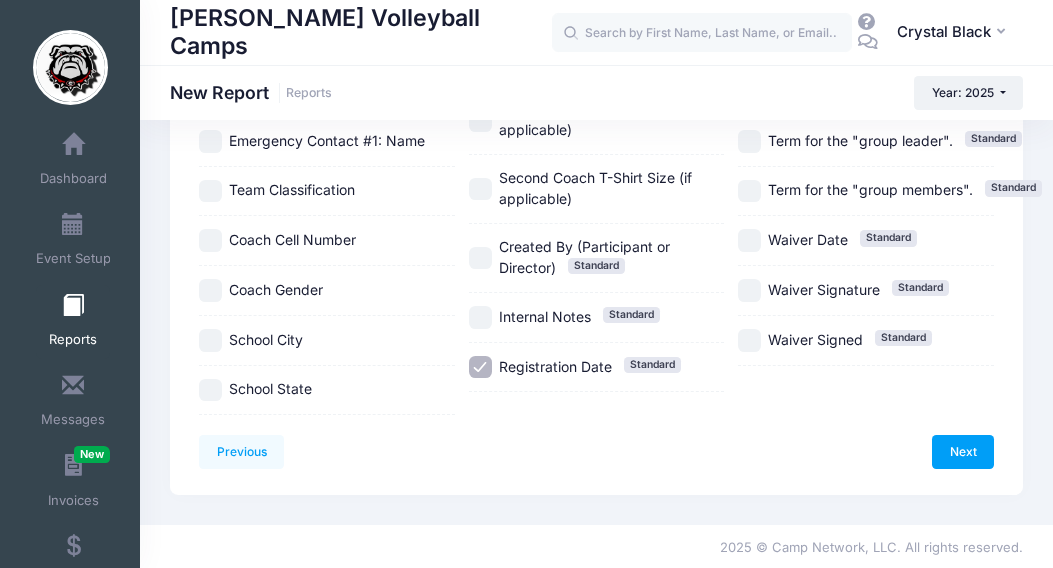 scroll, scrollTop: 468, scrollLeft: 0, axis: vertical 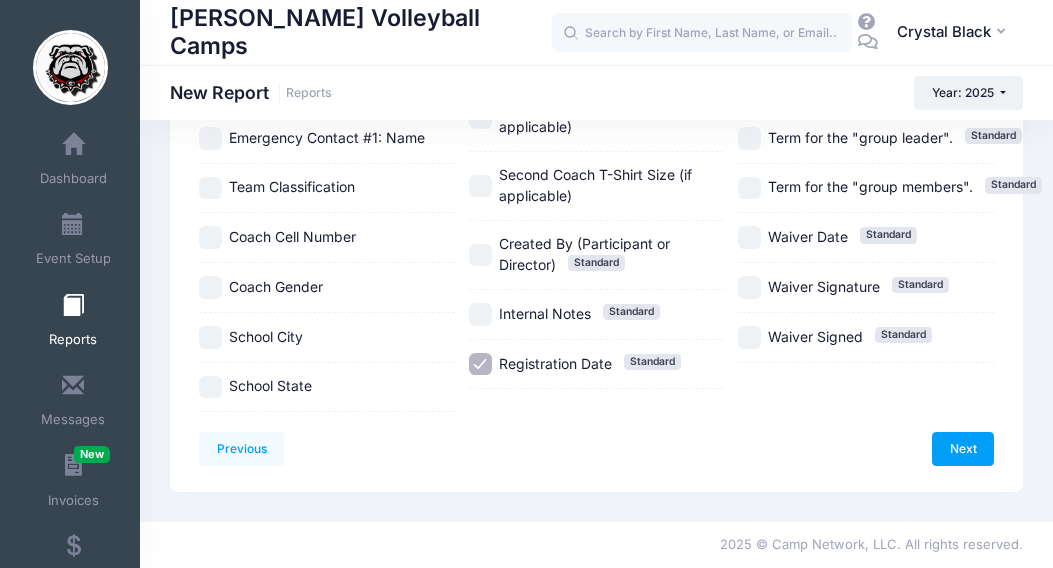 click on "Registration Date Standard" at bounding box center (480, 364) 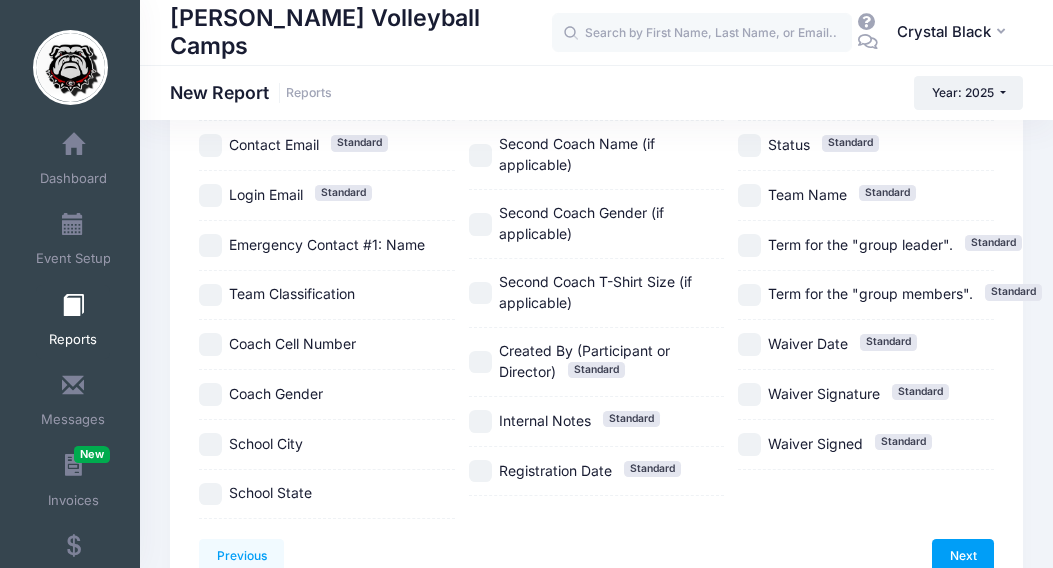 scroll, scrollTop: 356, scrollLeft: 0, axis: vertical 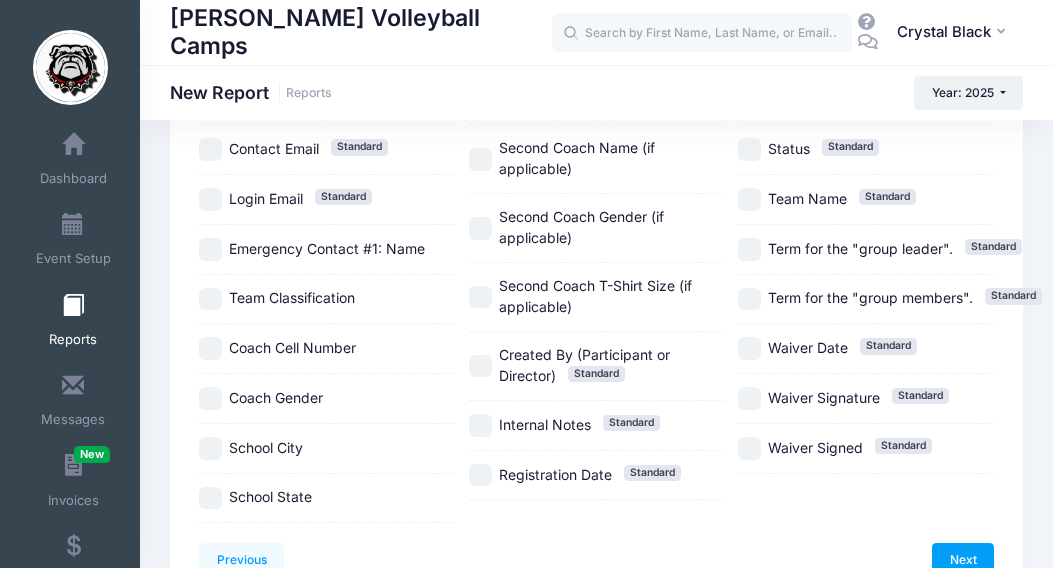 click on "Second Coach Name (if applicable)" at bounding box center [612, 159] 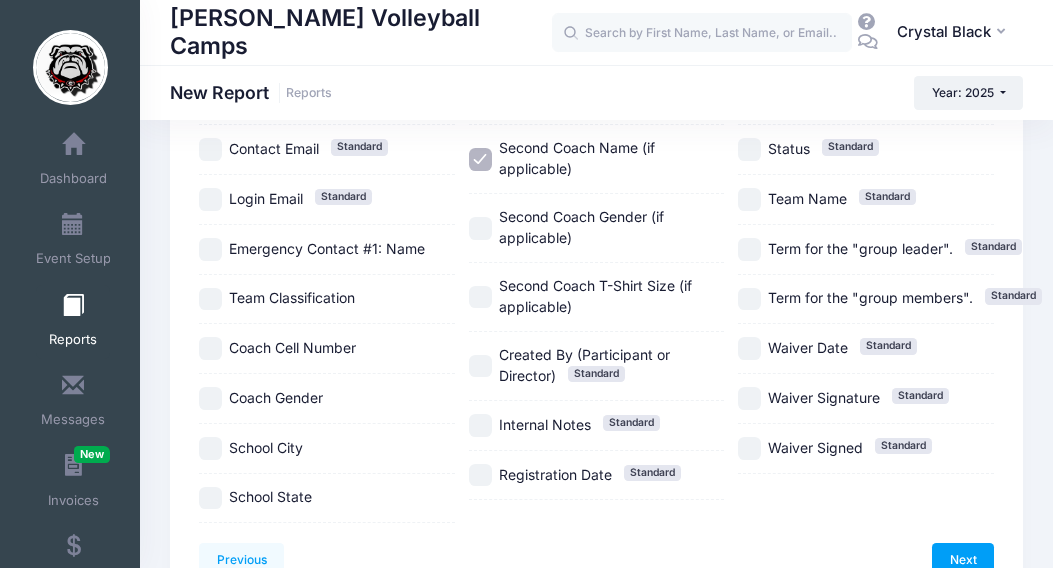 click on "Second Coach T-Shirt Size (if applicable)" at bounding box center (595, 296) 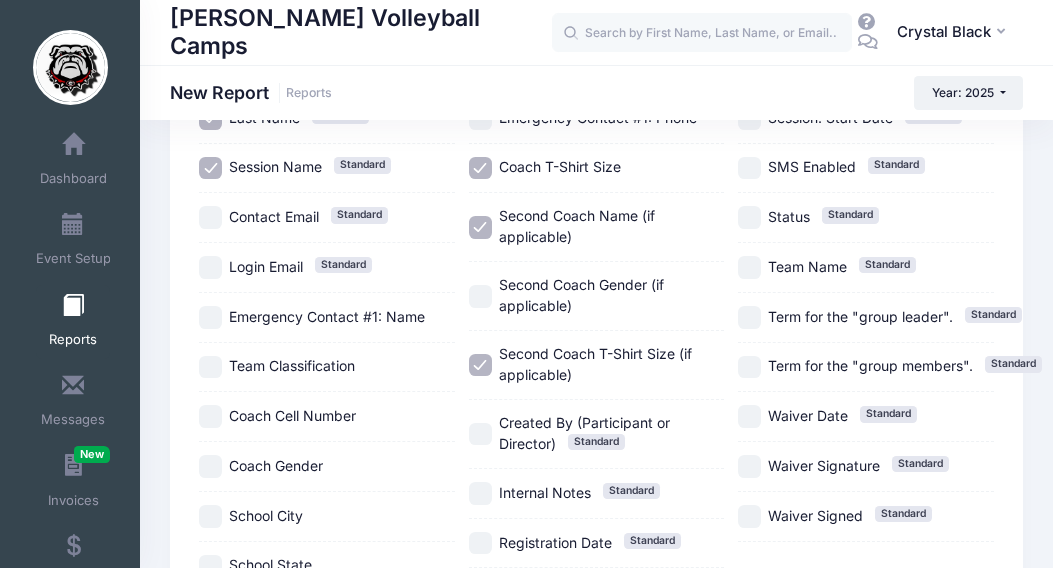scroll, scrollTop: 290, scrollLeft: 0, axis: vertical 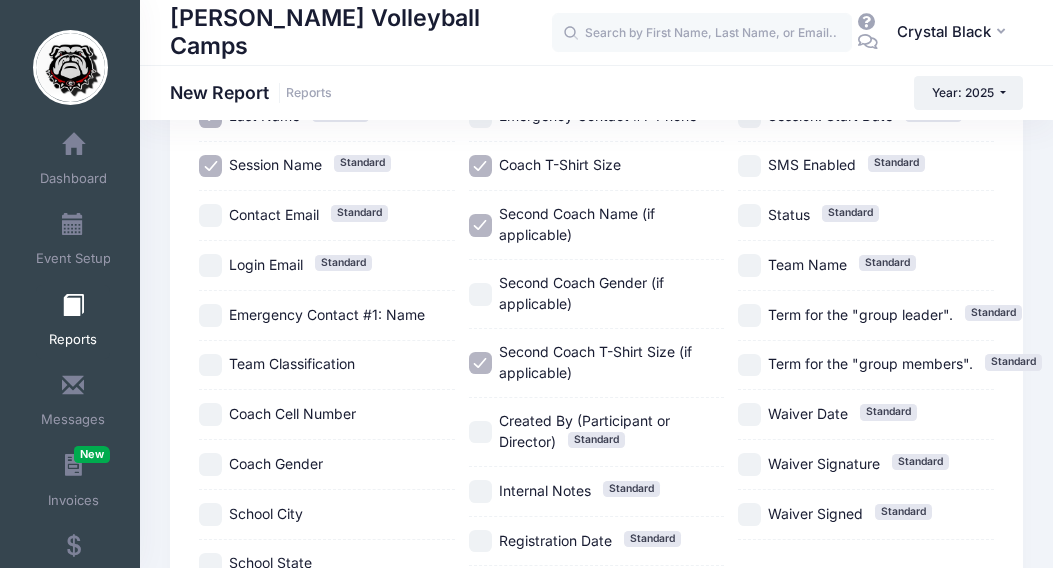 click on "Session Name Standard" at bounding box center (210, 166) 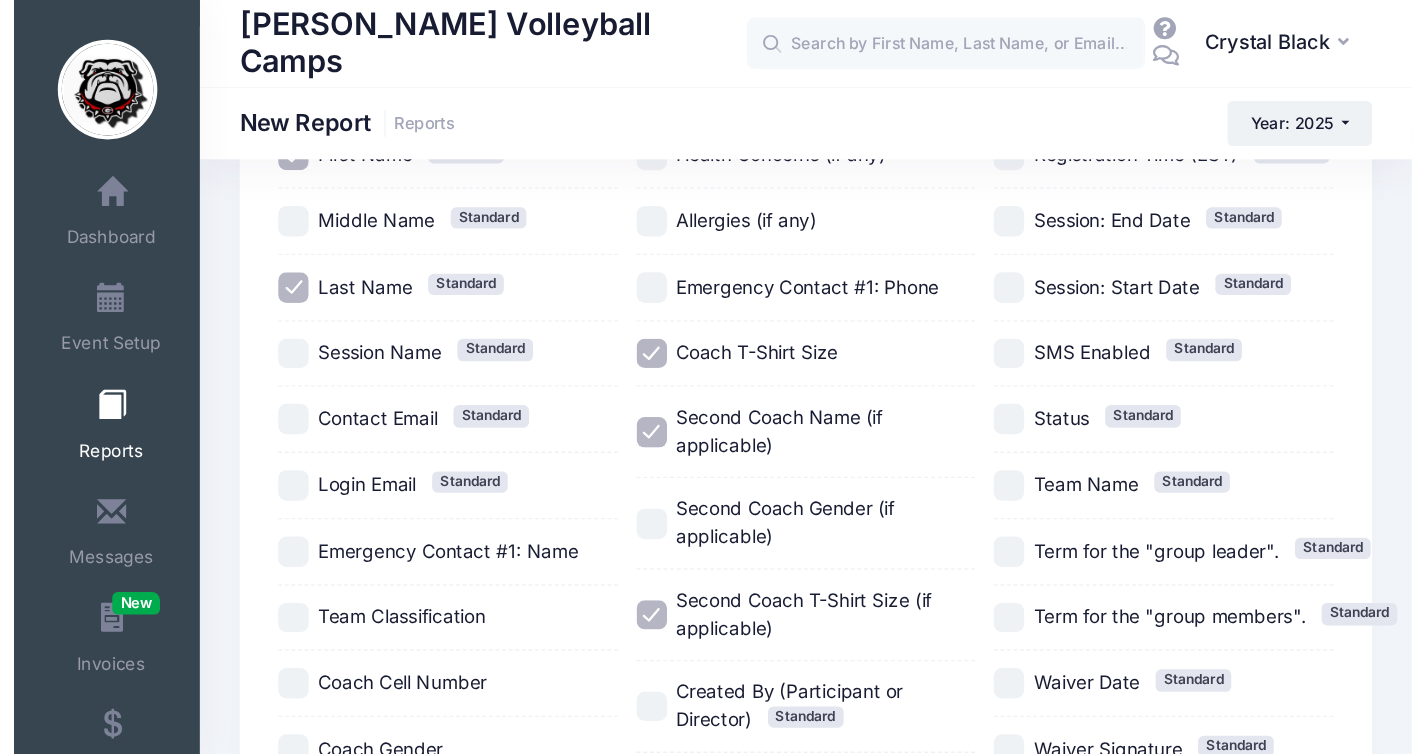 scroll, scrollTop: 109, scrollLeft: 0, axis: vertical 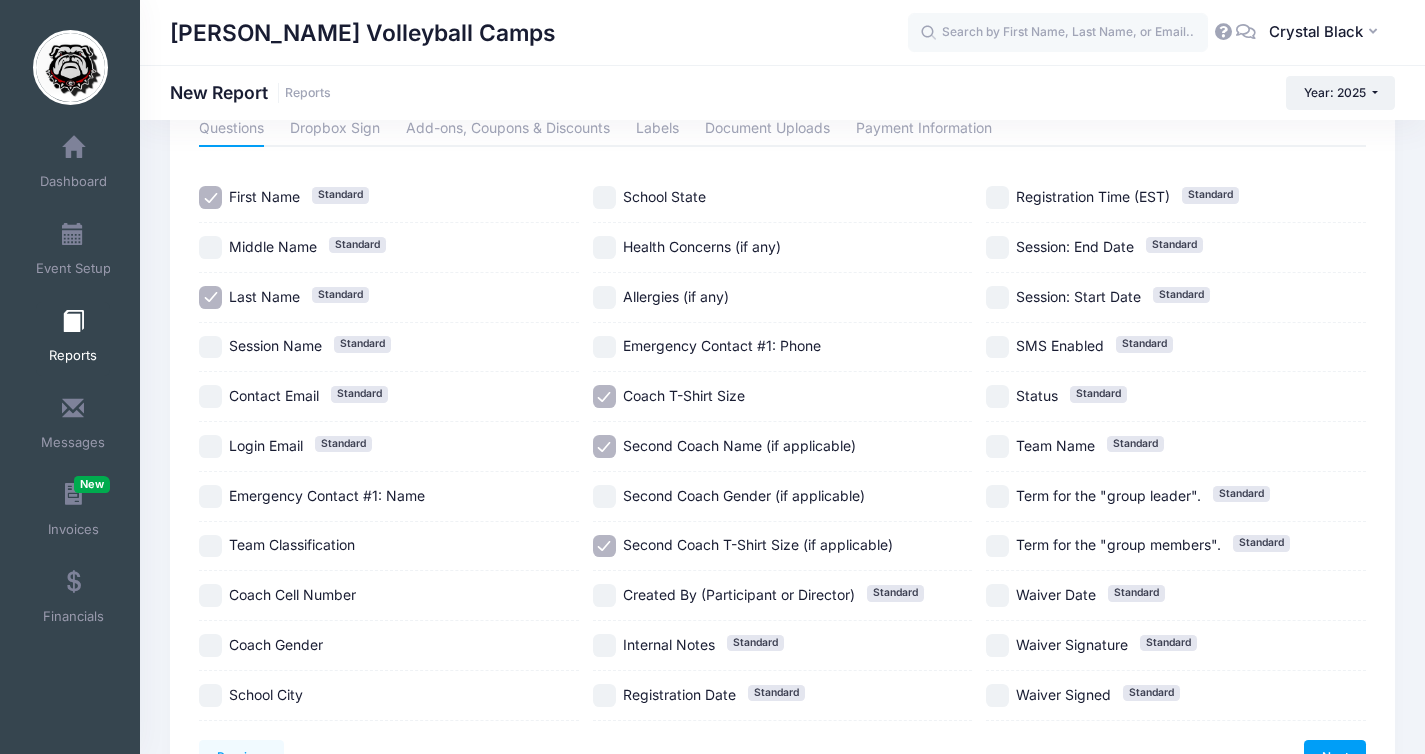 click on "Team Name" at bounding box center (1055, 445) 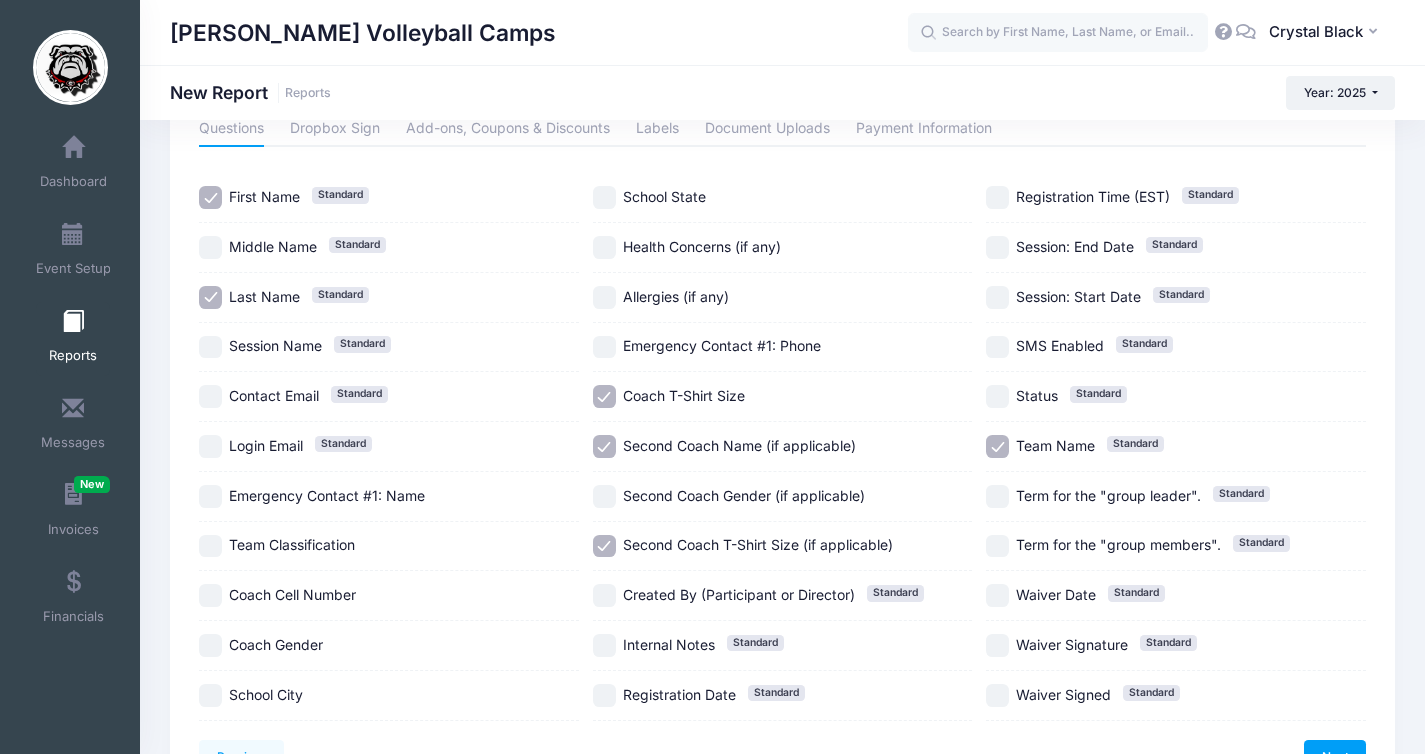 scroll, scrollTop: 231, scrollLeft: 0, axis: vertical 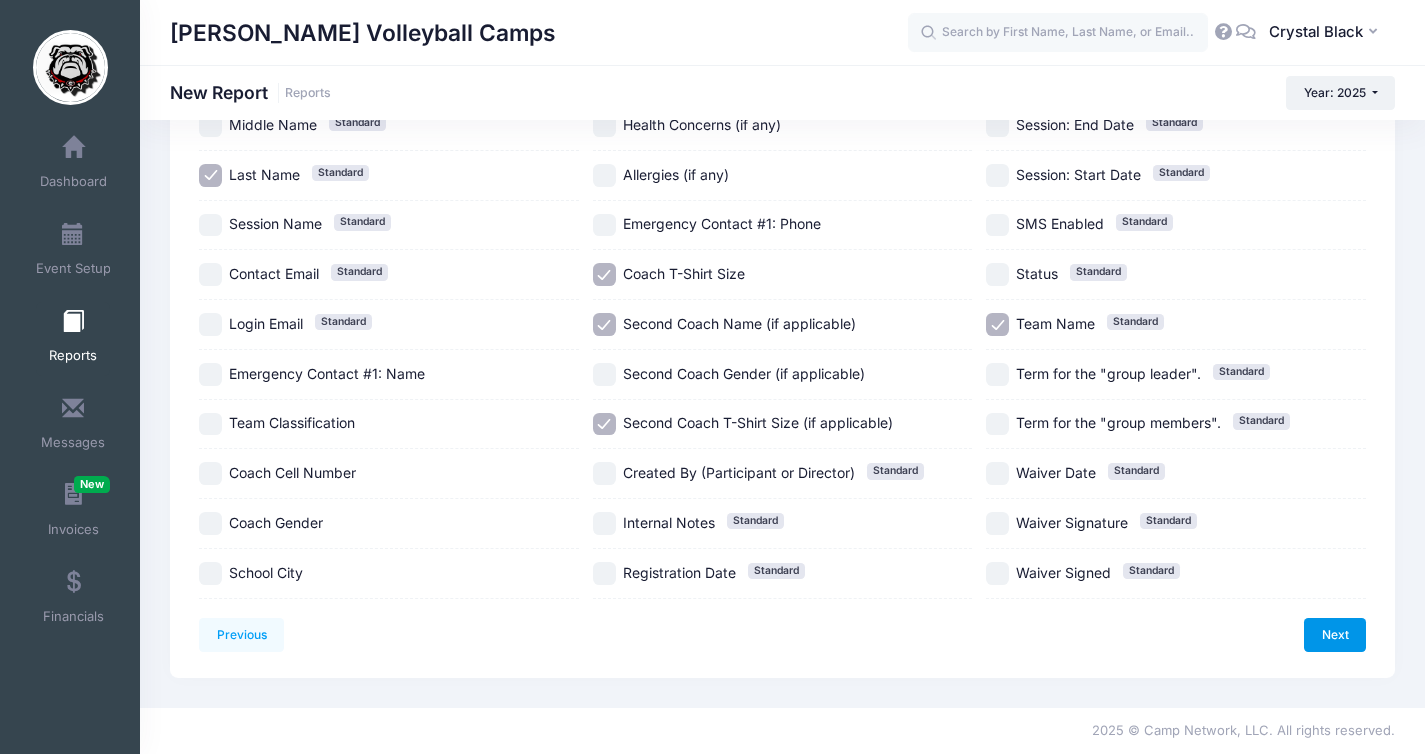 click on "Next" at bounding box center [1335, 635] 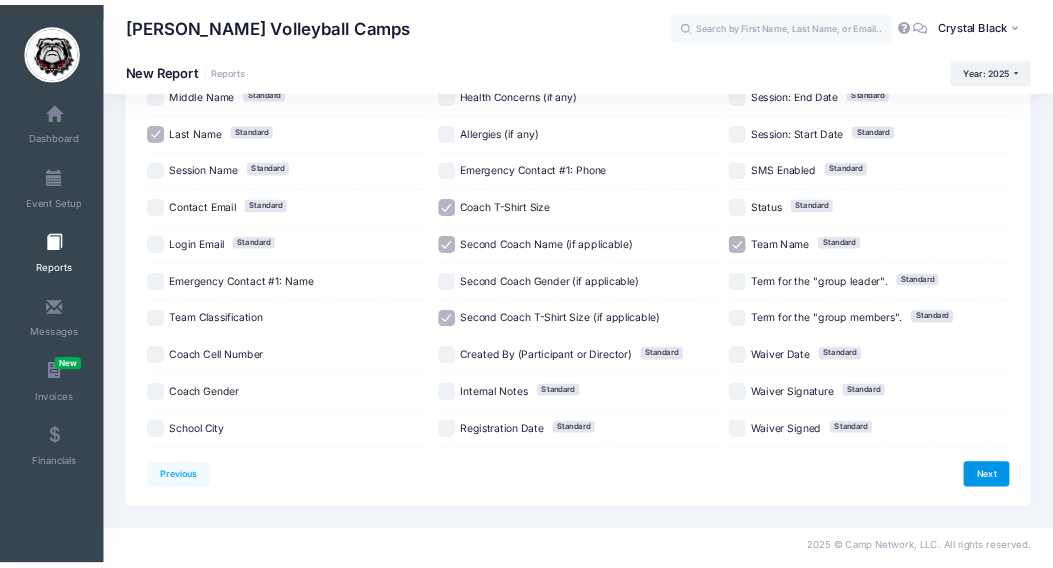 scroll, scrollTop: 0, scrollLeft: 0, axis: both 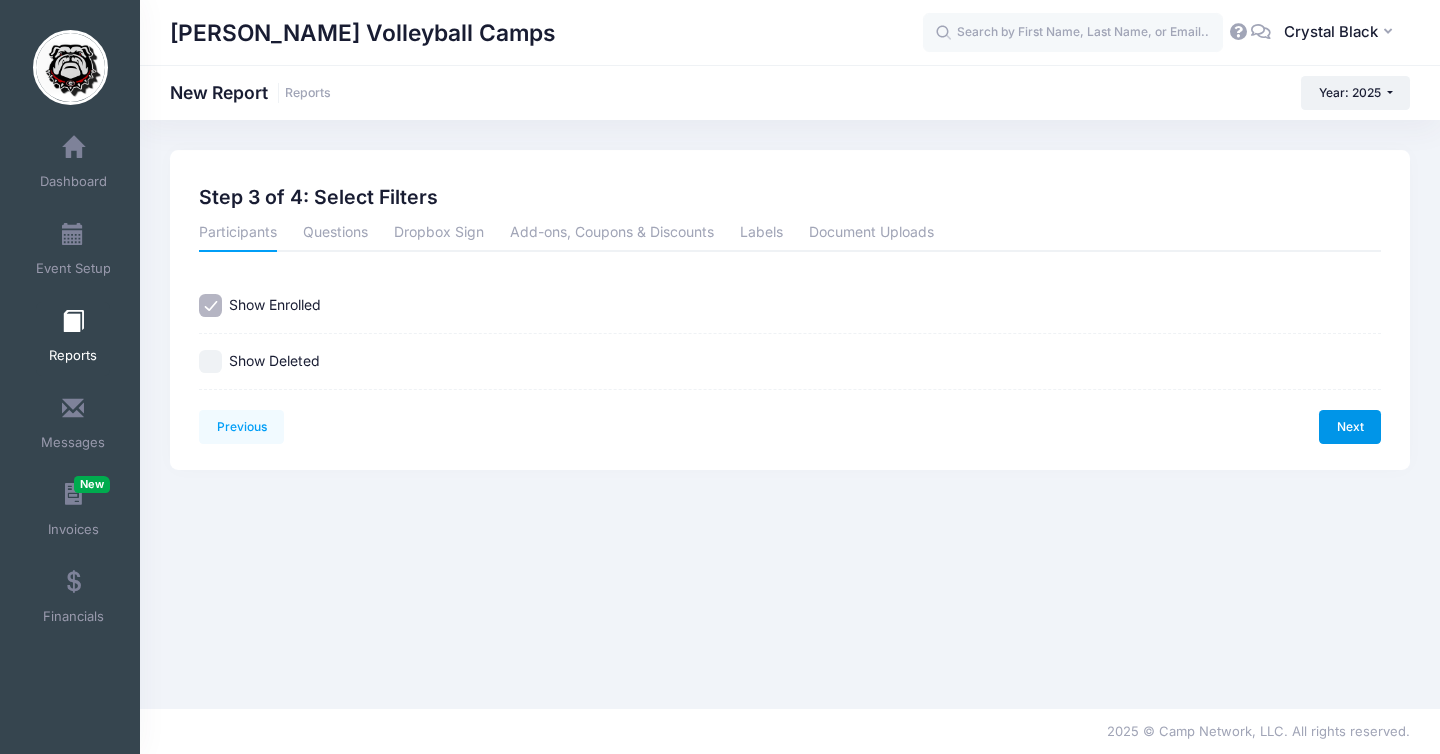 click on "Next" at bounding box center [1350, 427] 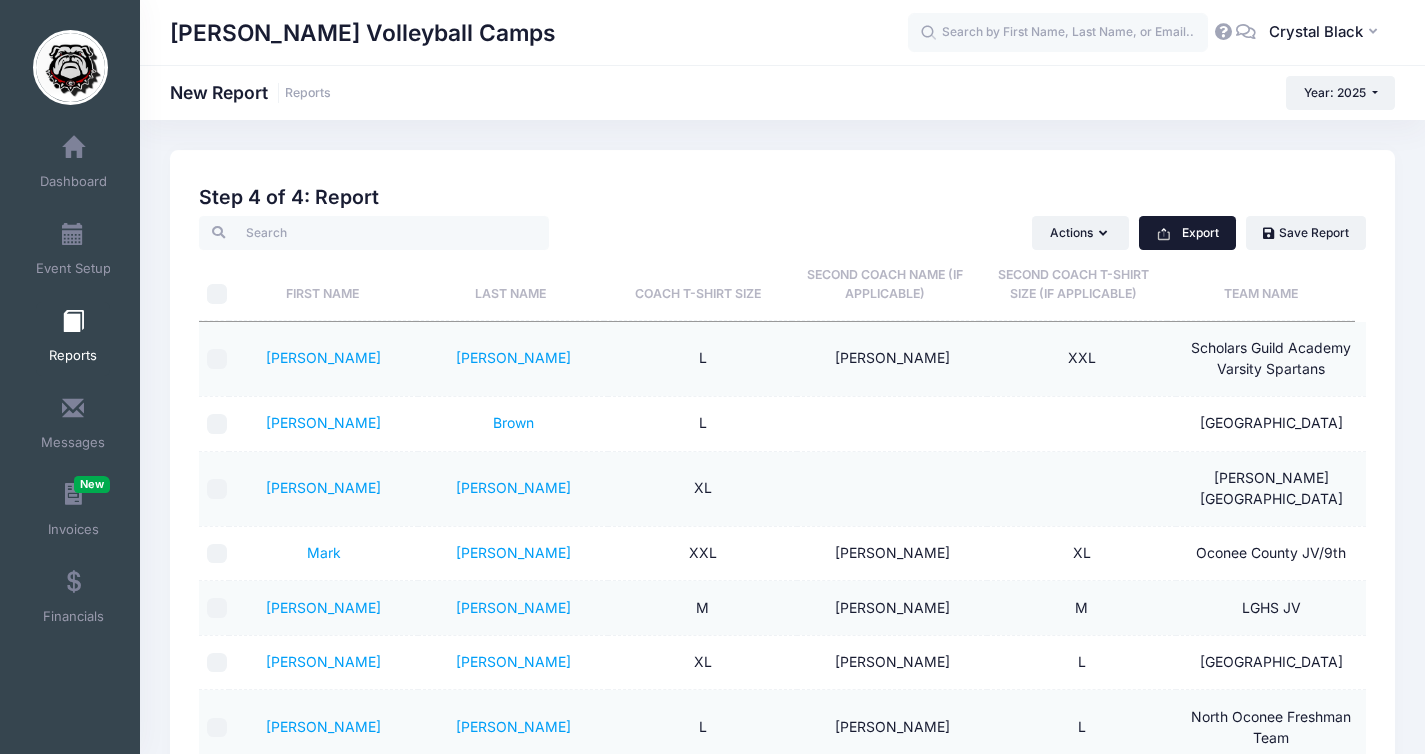 click on "Export" at bounding box center (1187, 233) 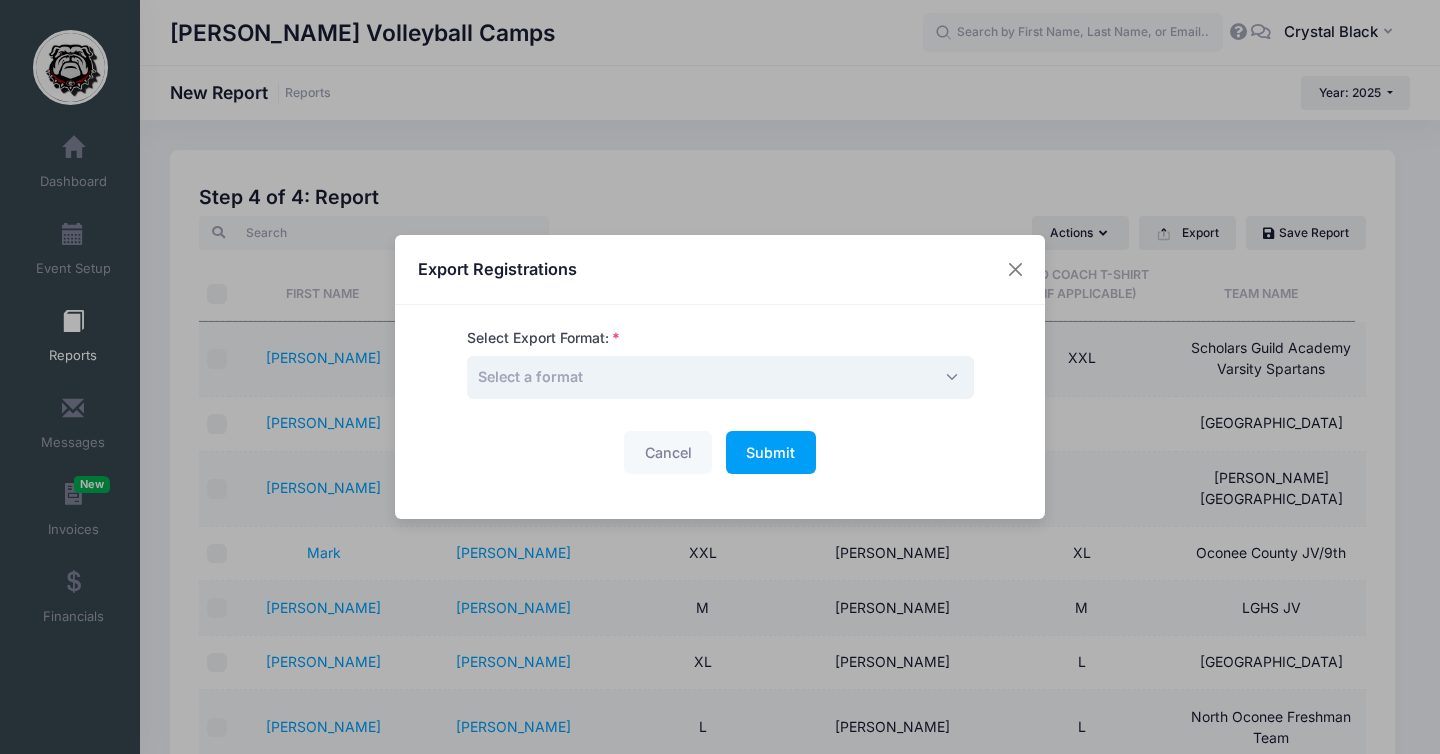 click on "Select a format" at bounding box center [720, 377] 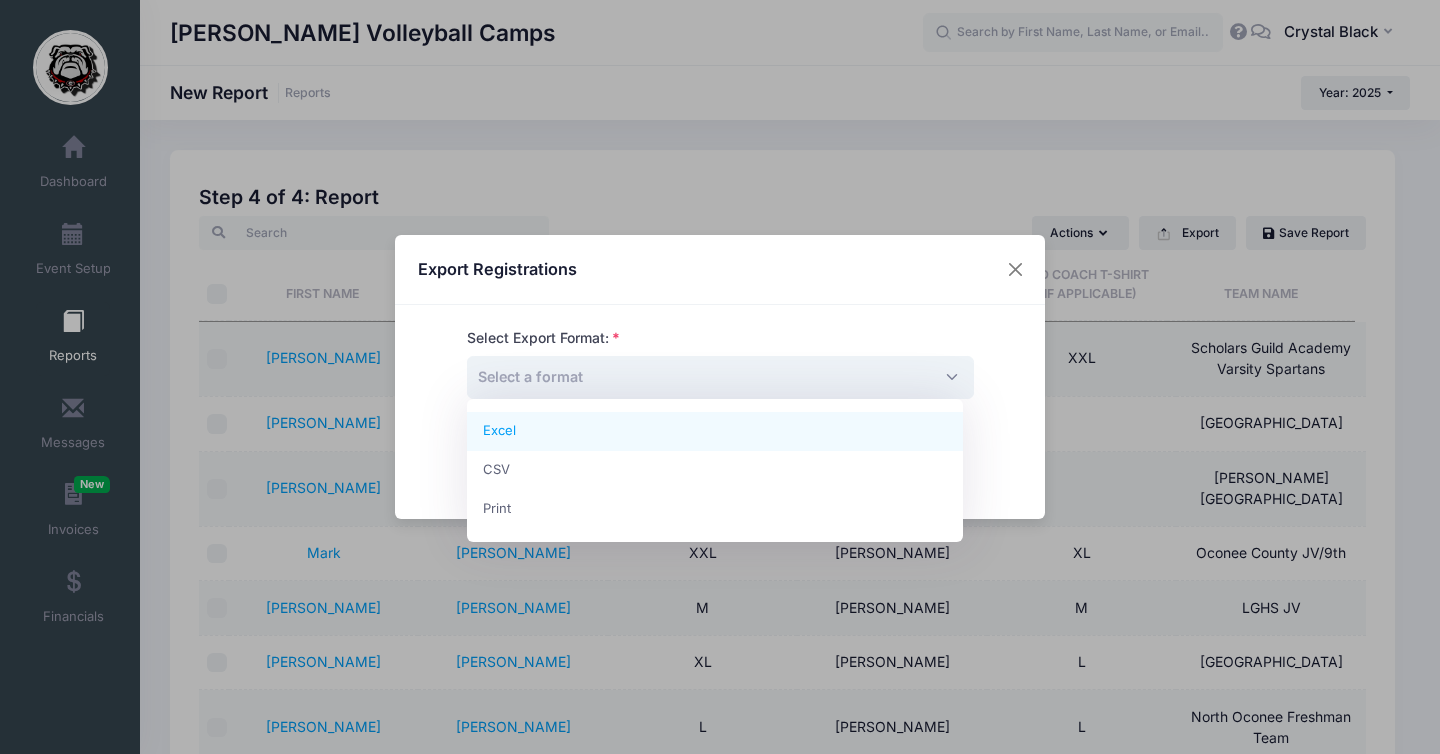 select on "excel" 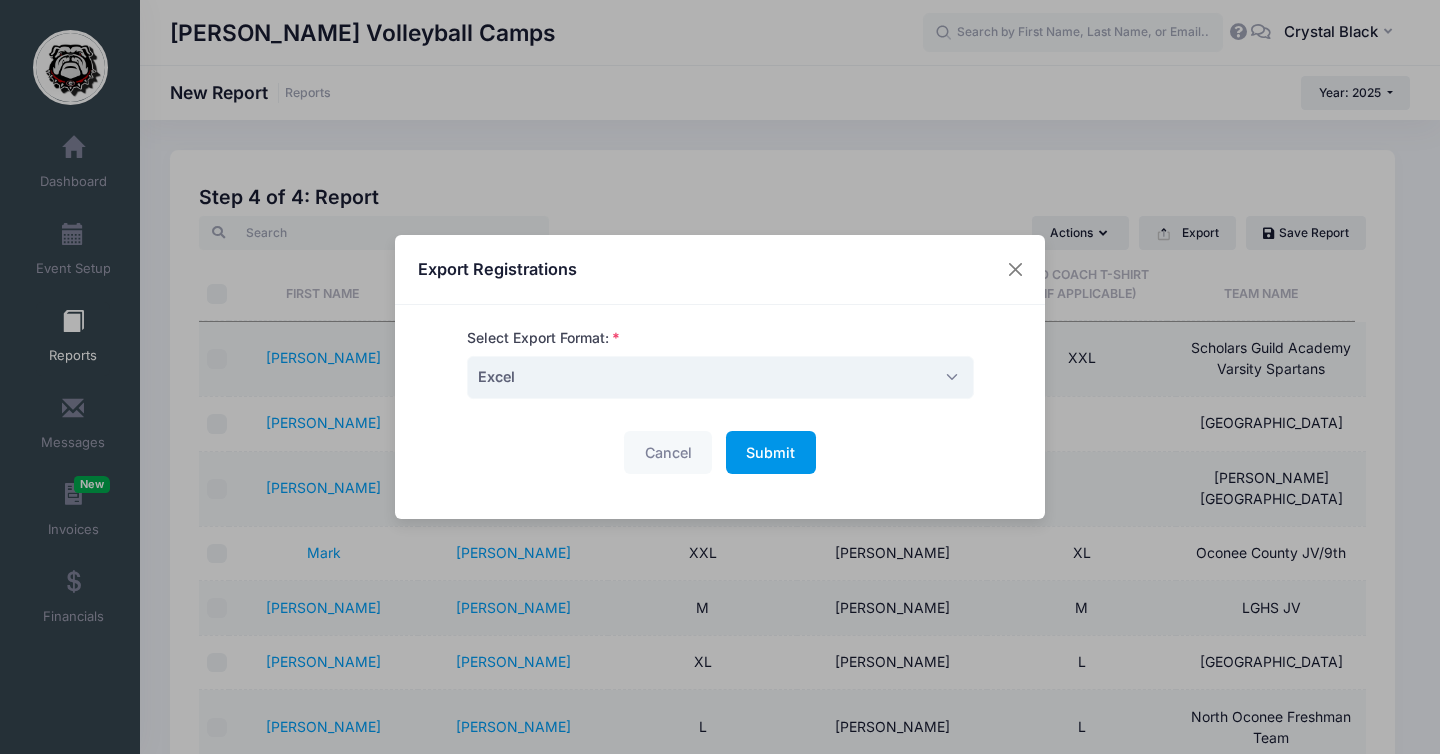 click on "Submit" at bounding box center [770, 452] 